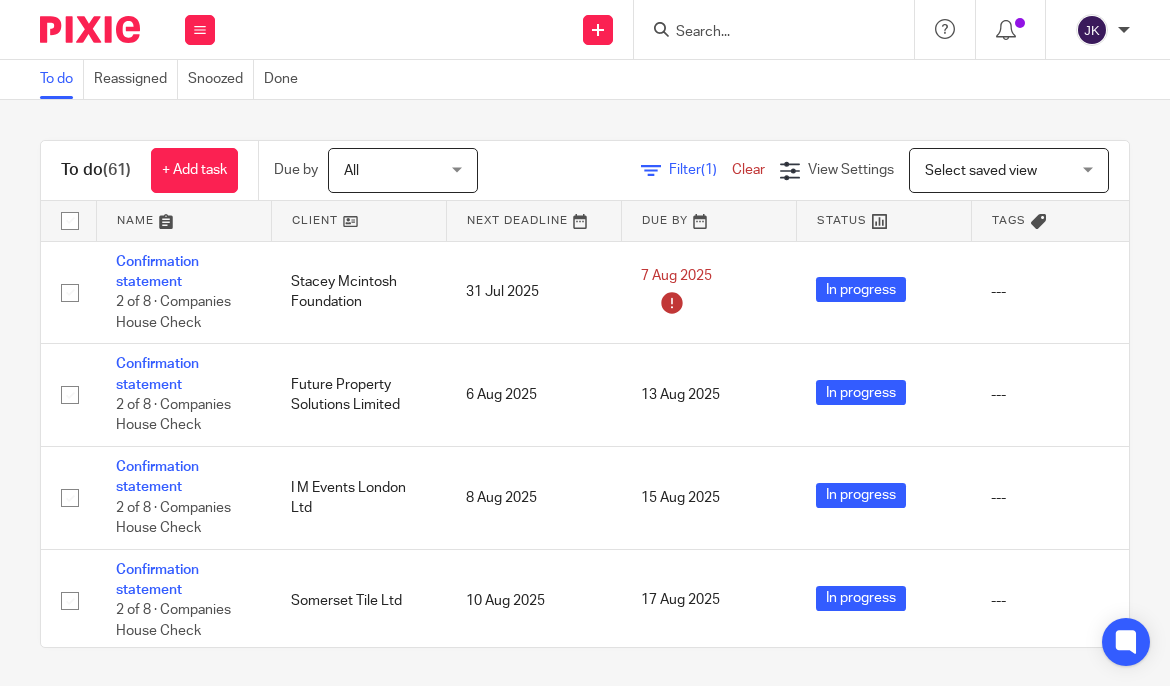 scroll, scrollTop: 0, scrollLeft: 0, axis: both 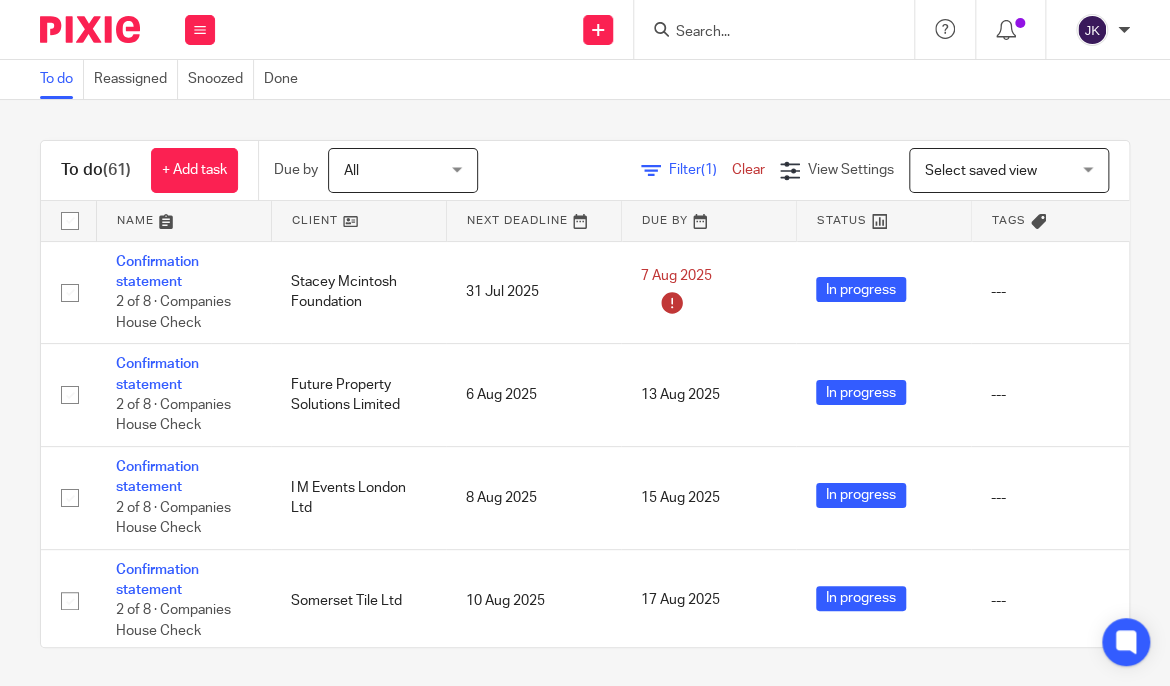 click at bounding box center (764, 33) 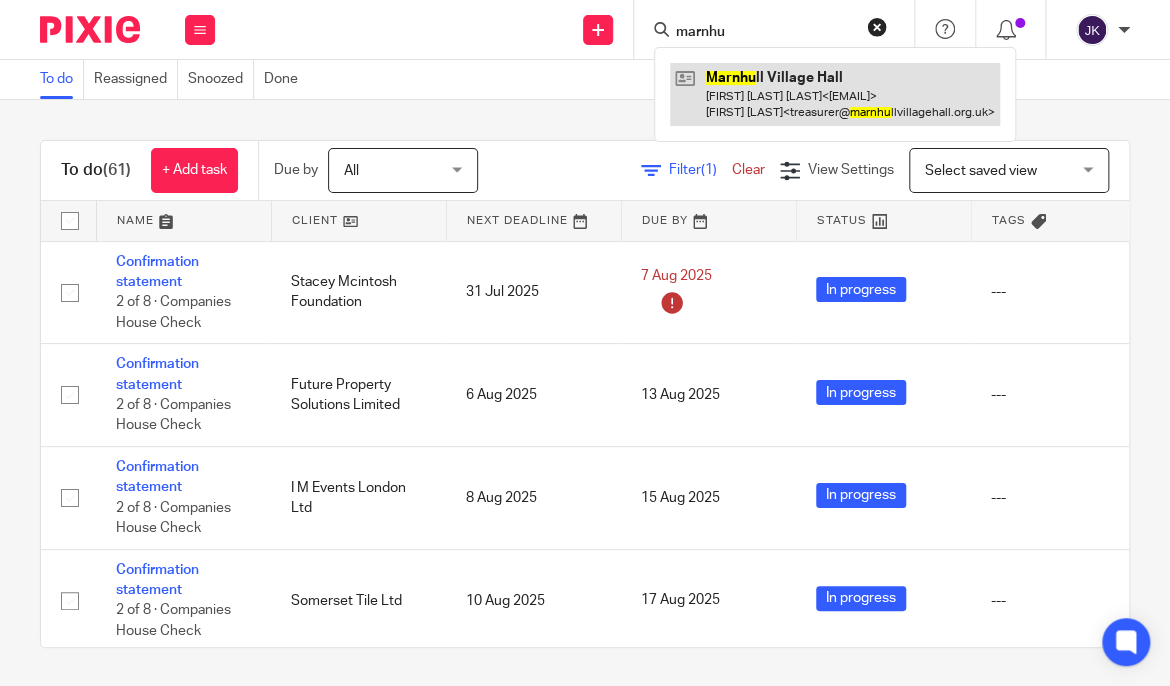 type on "marnhu" 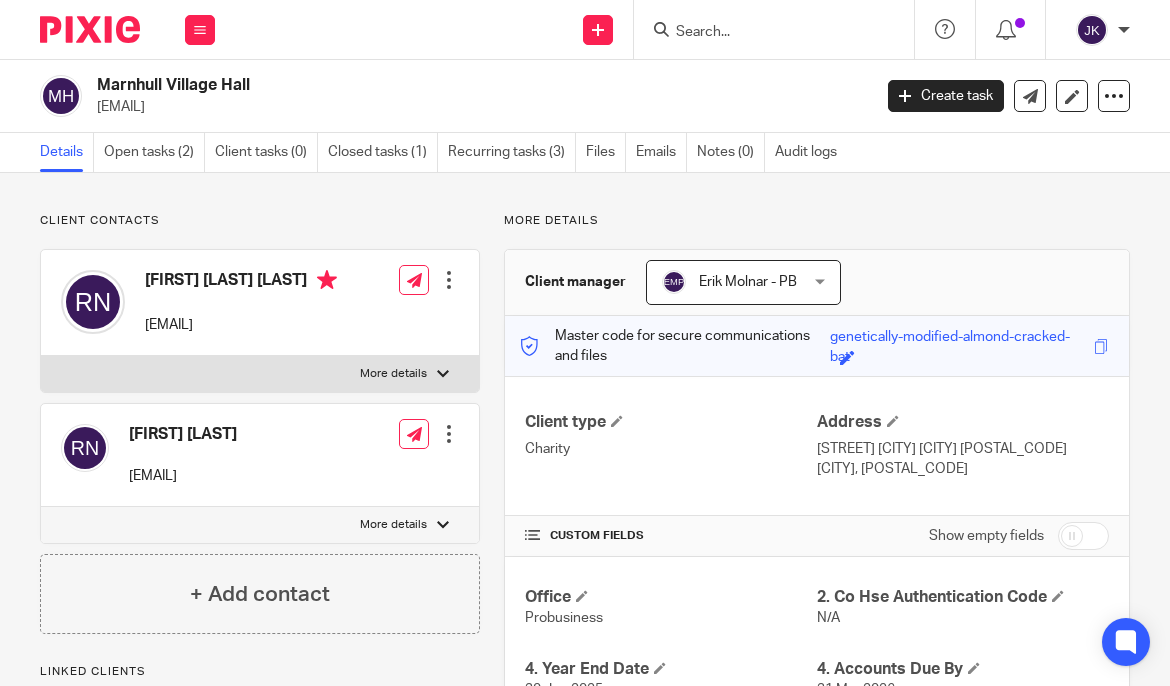 scroll, scrollTop: 0, scrollLeft: 0, axis: both 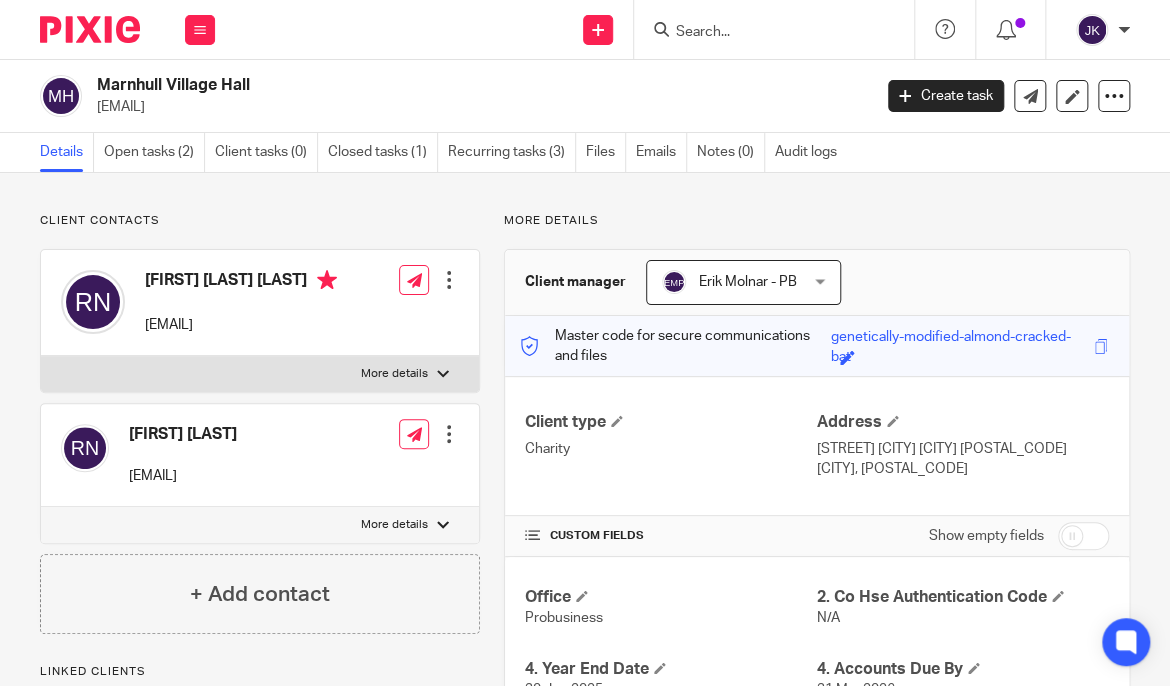 drag, startPoint x: 325, startPoint y: 105, endPoint x: 94, endPoint y: 110, distance: 231.05411 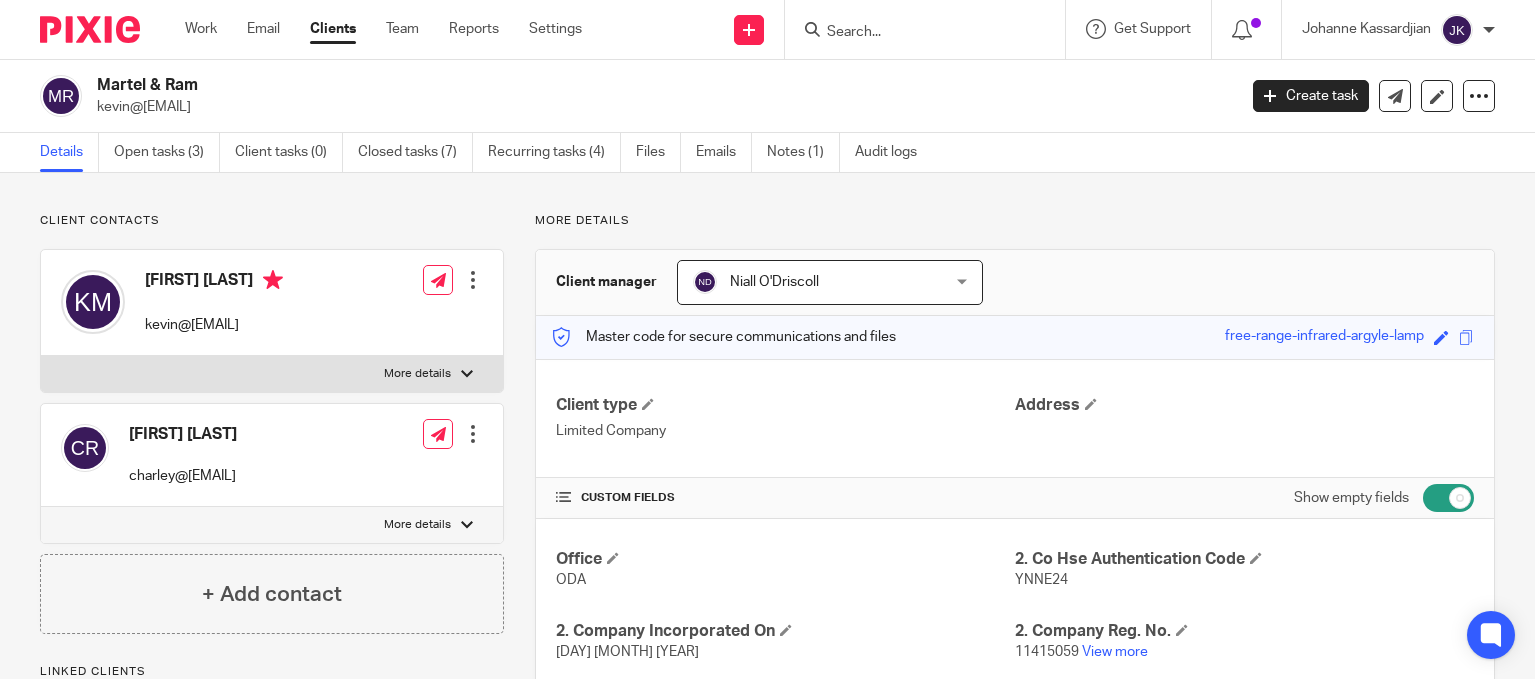 scroll, scrollTop: 0, scrollLeft: 0, axis: both 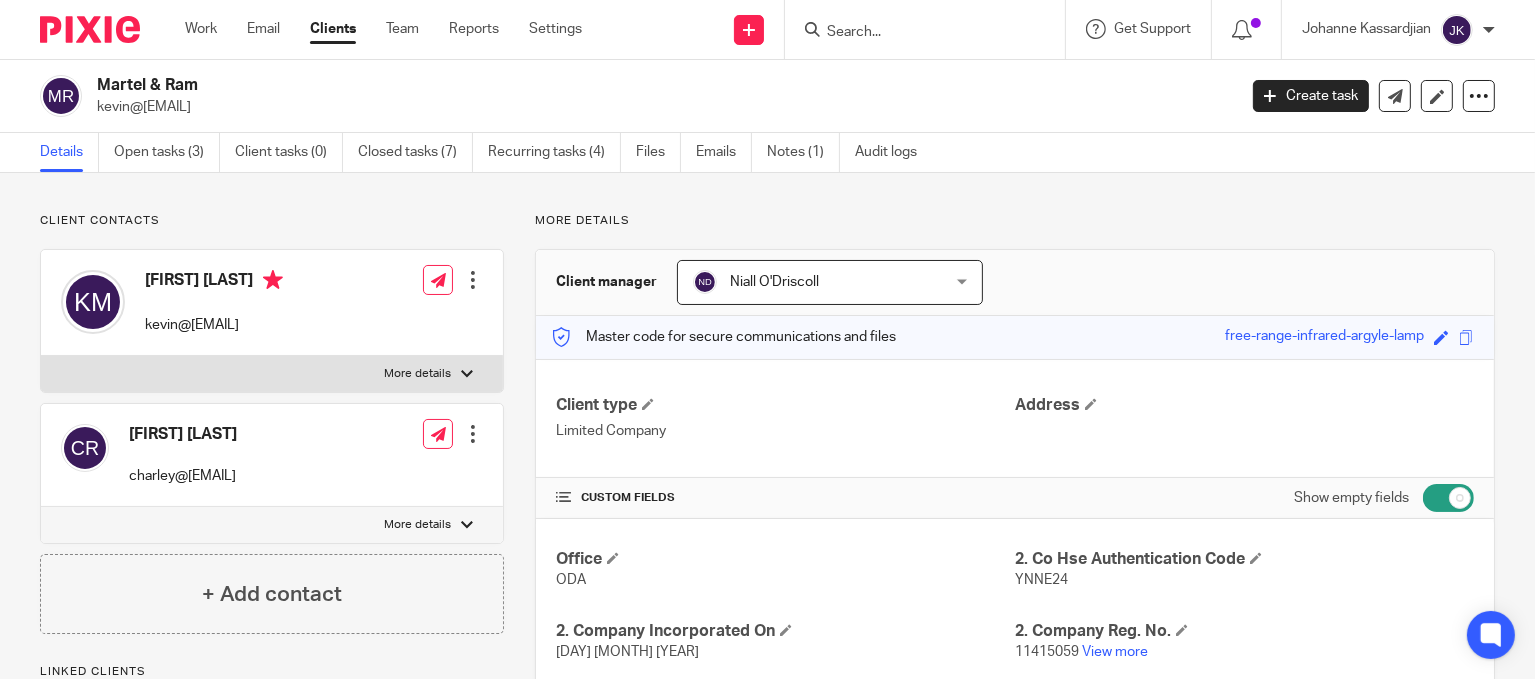 click at bounding box center (915, 33) 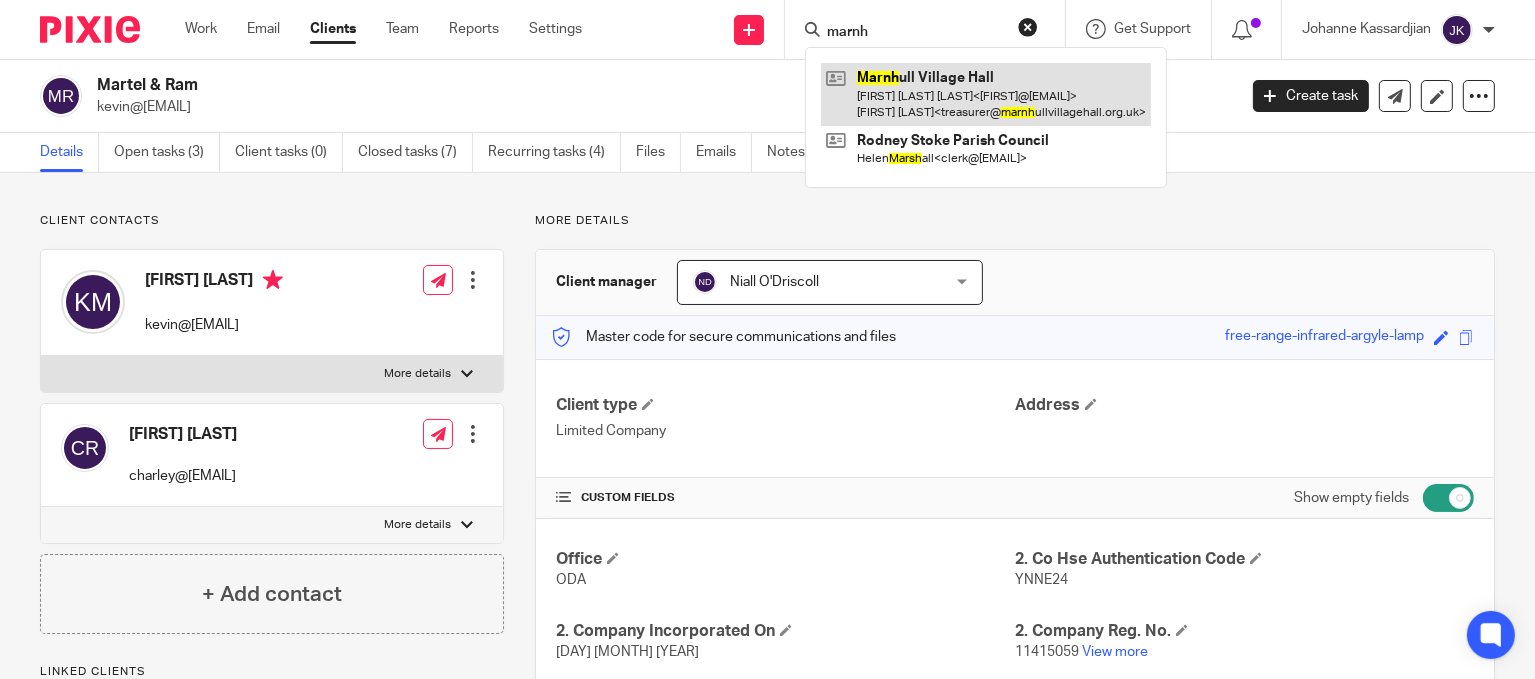 type on "marnh" 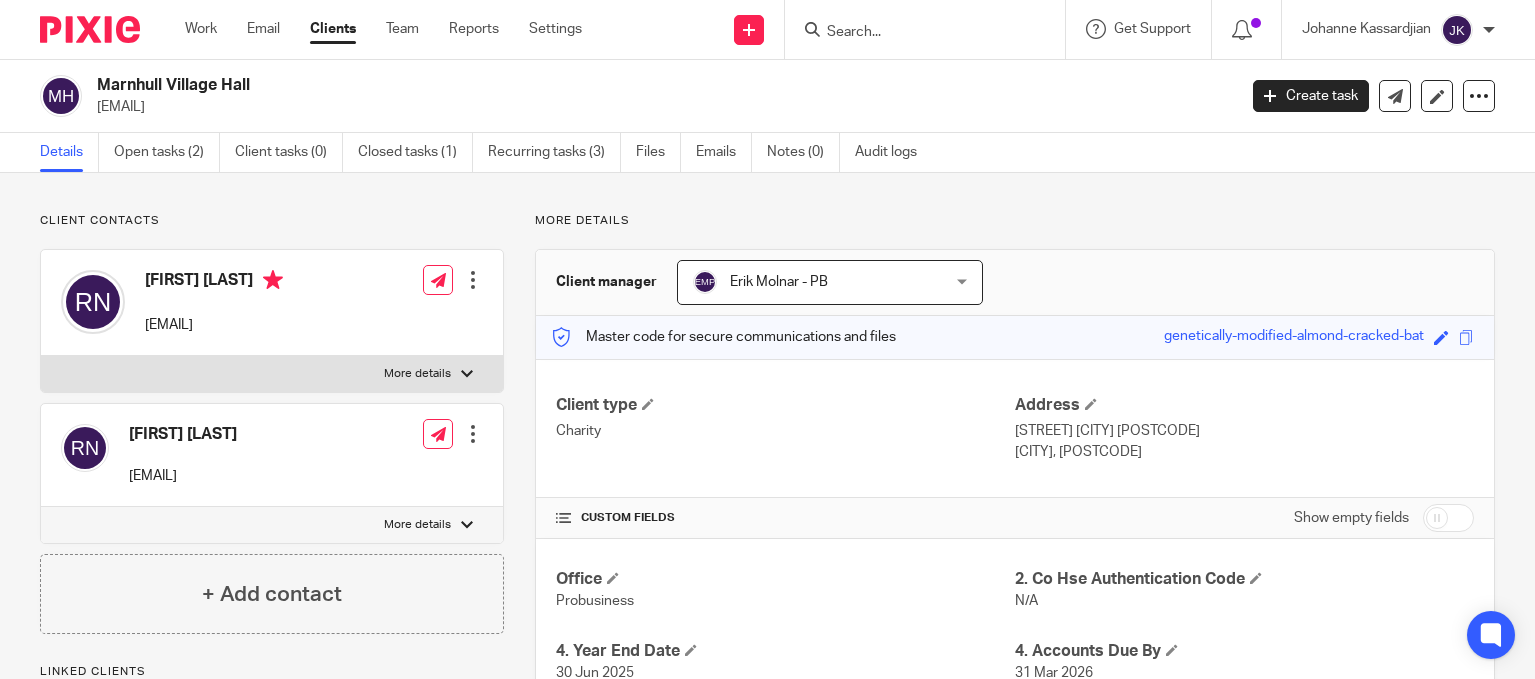 scroll, scrollTop: 0, scrollLeft: 0, axis: both 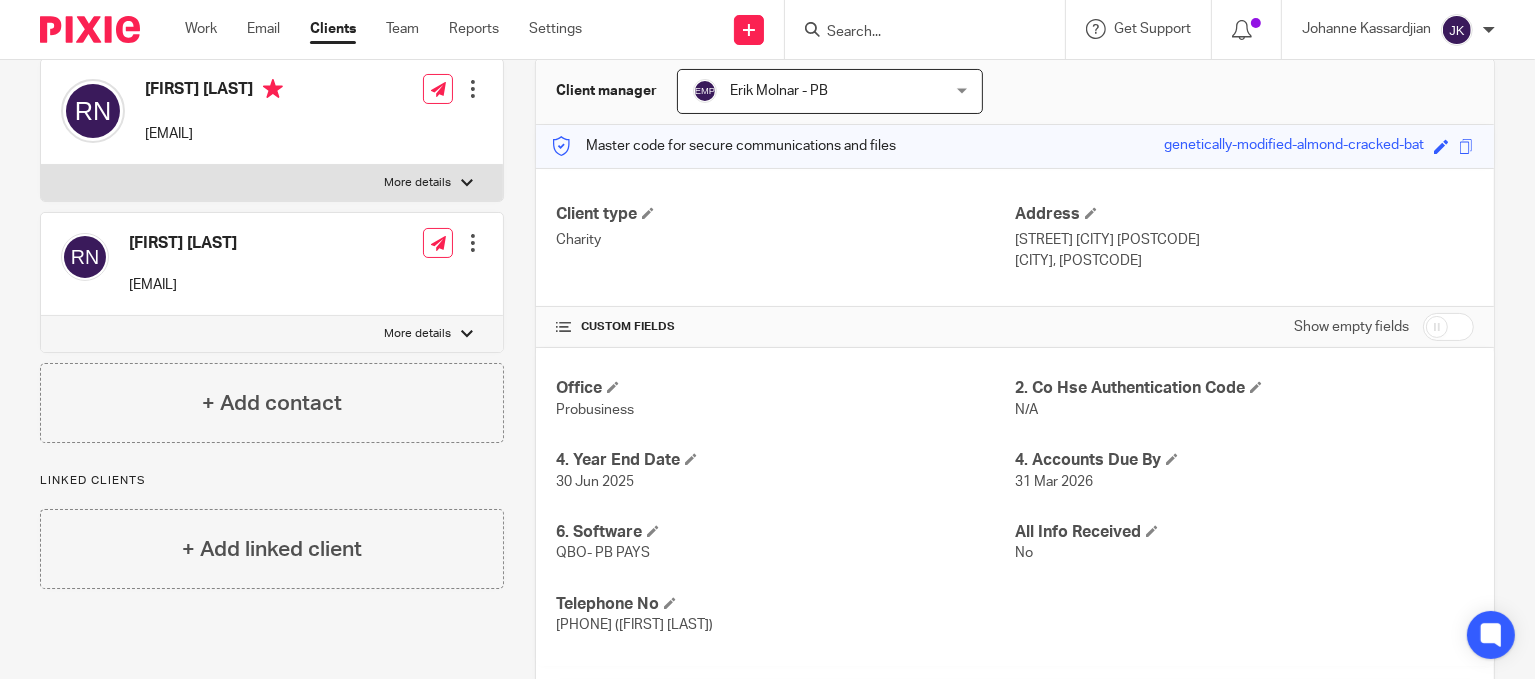 click at bounding box center (1448, 327) 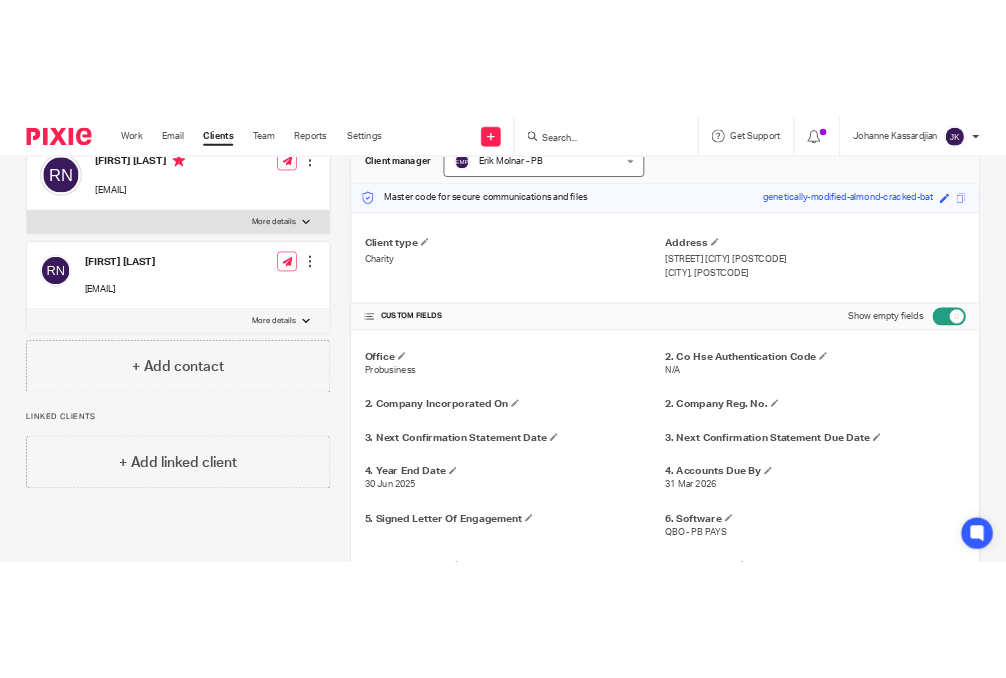 scroll, scrollTop: 0, scrollLeft: 0, axis: both 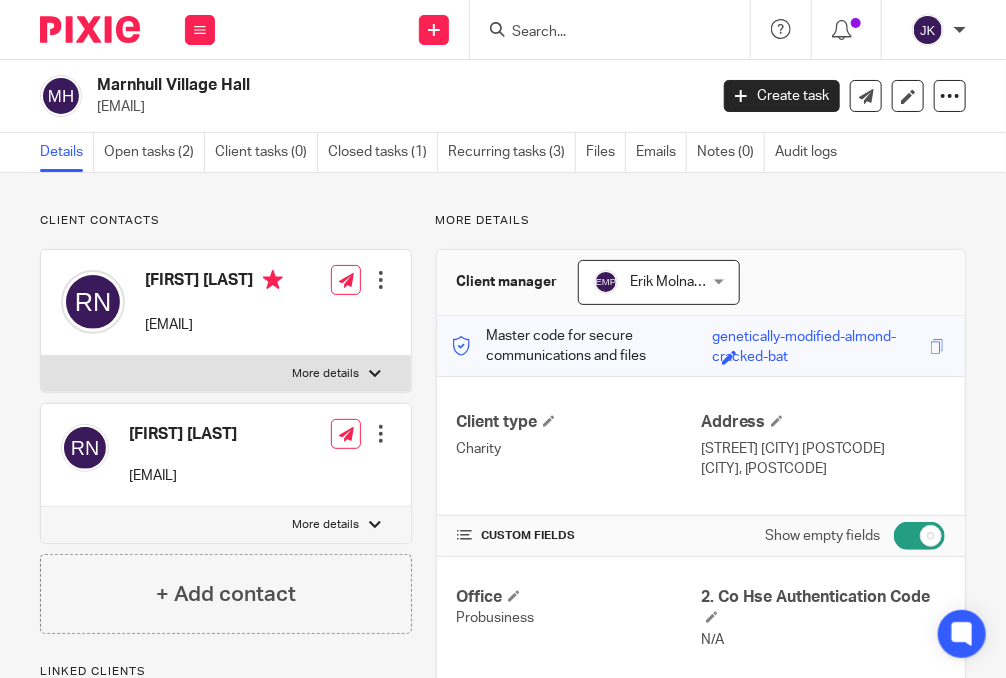 click at bounding box center [616, 29] 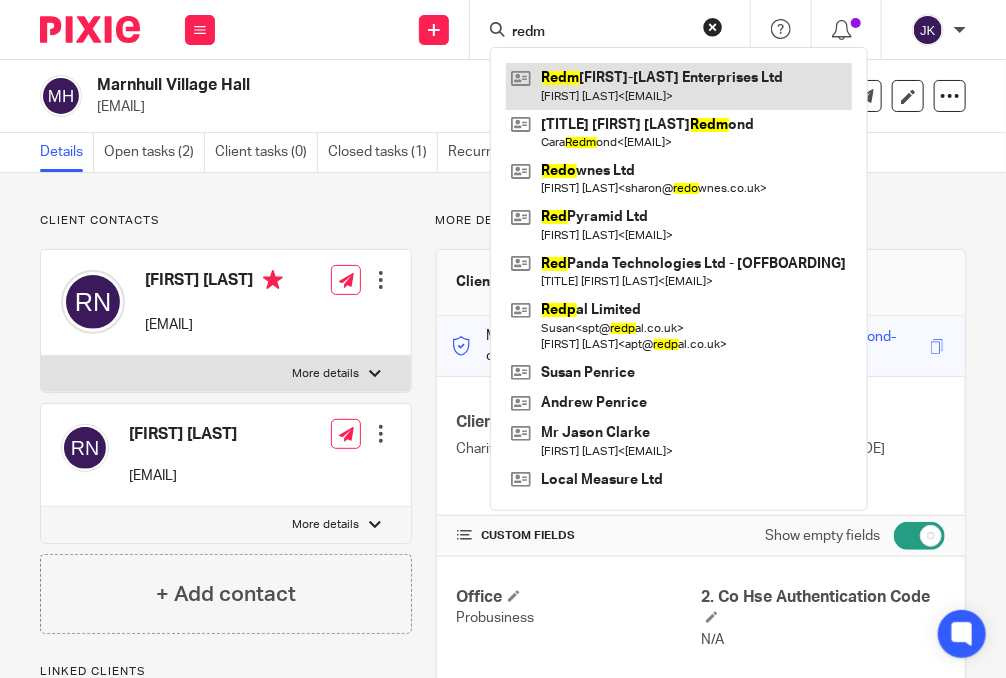 type on "redm" 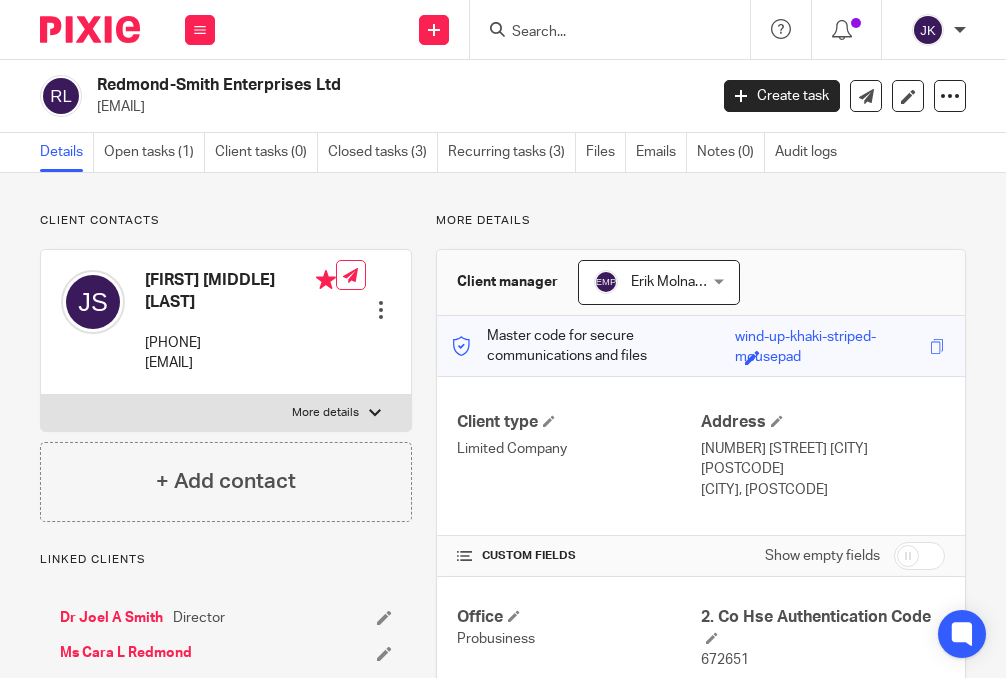 scroll, scrollTop: 0, scrollLeft: 0, axis: both 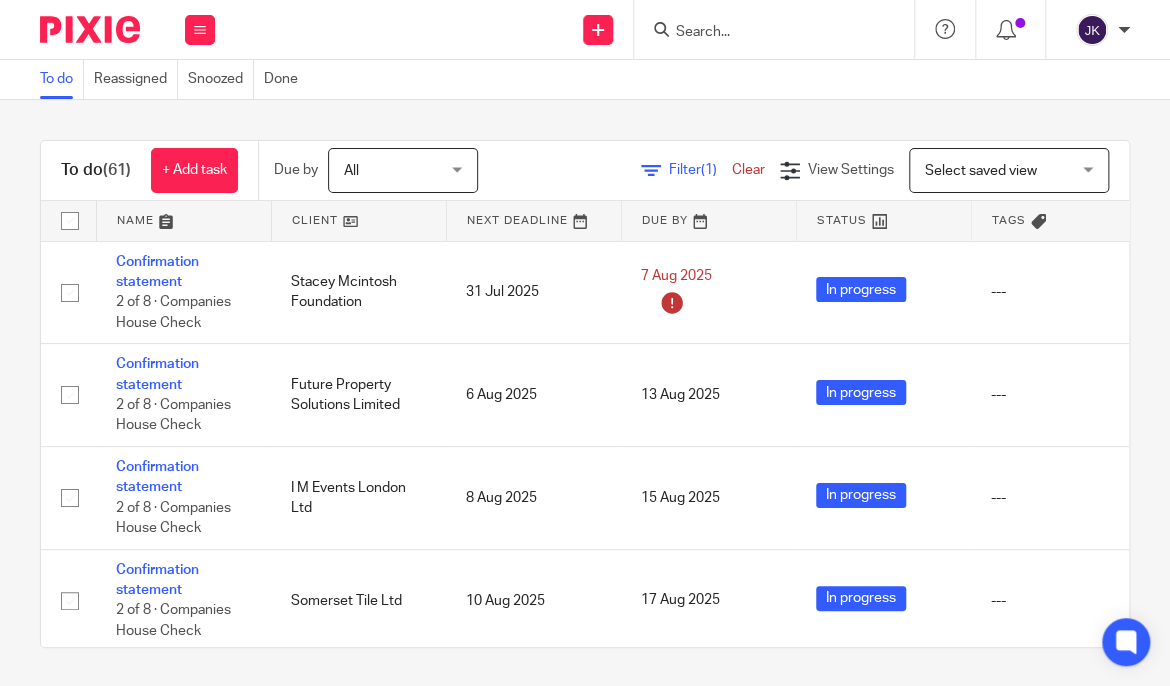 click at bounding box center (780, 29) 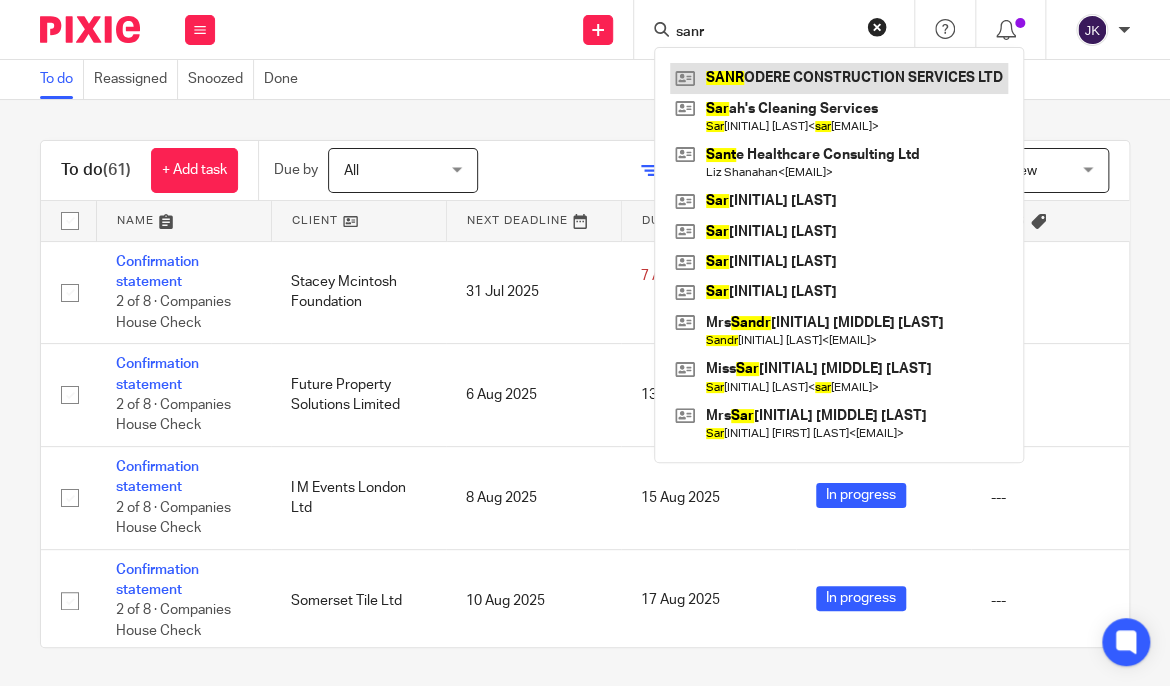 type on "sanr" 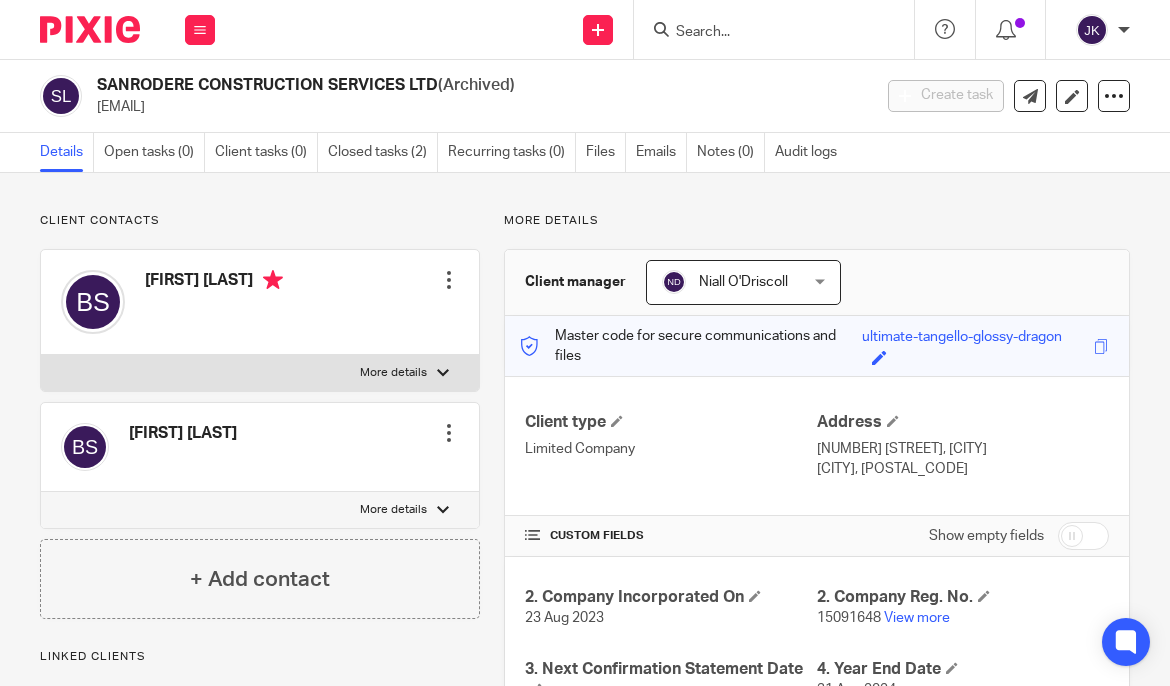 scroll, scrollTop: 0, scrollLeft: 0, axis: both 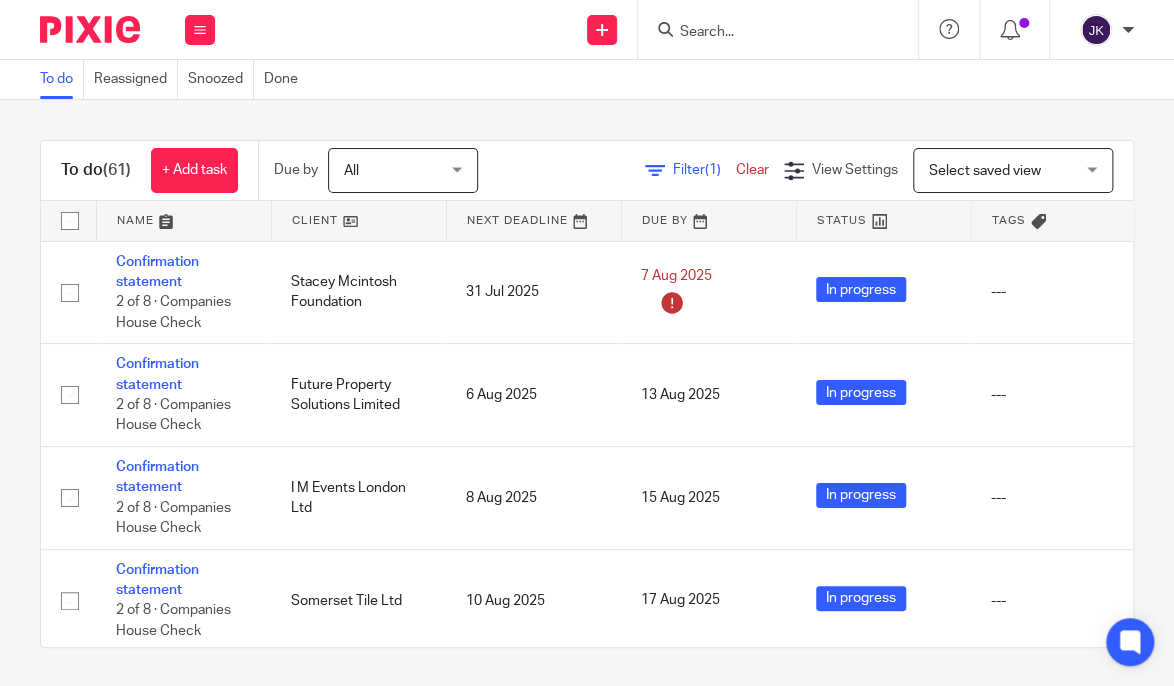 click at bounding box center (784, 29) 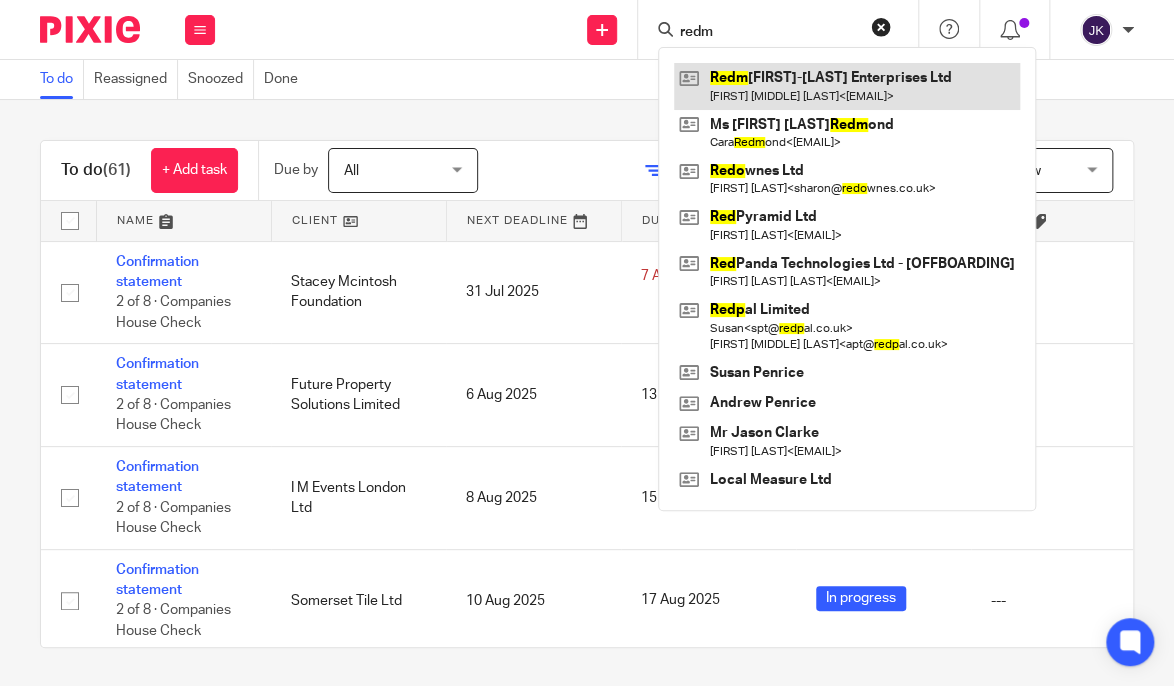 type on "redm" 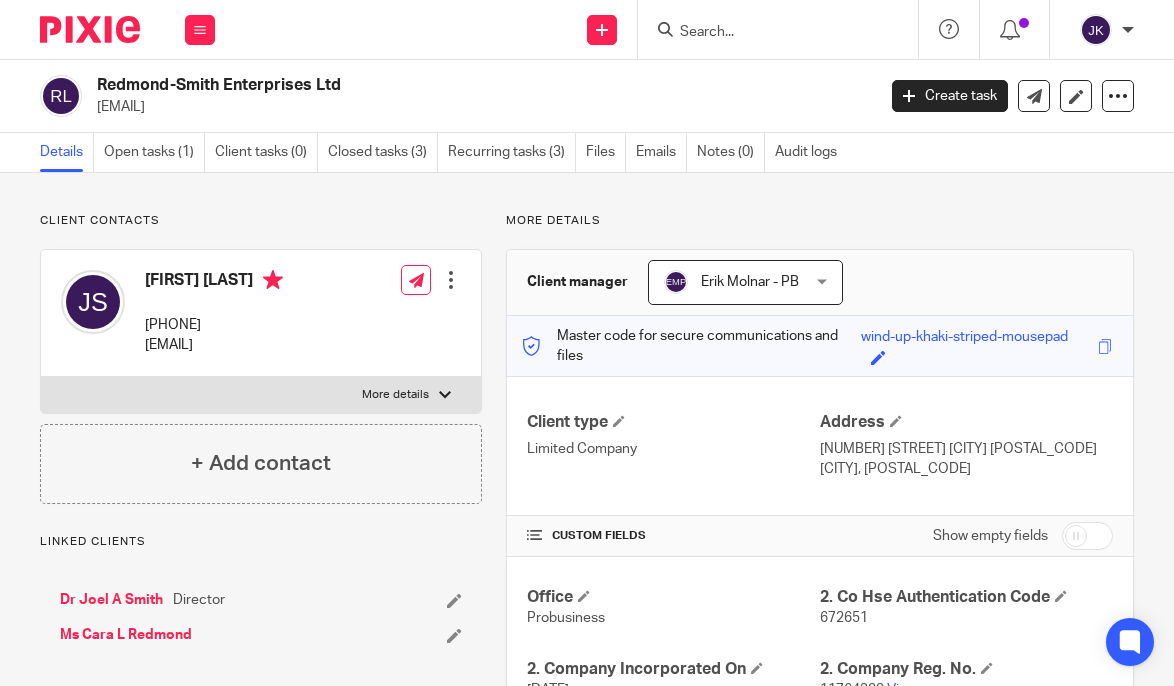 scroll, scrollTop: 0, scrollLeft: 0, axis: both 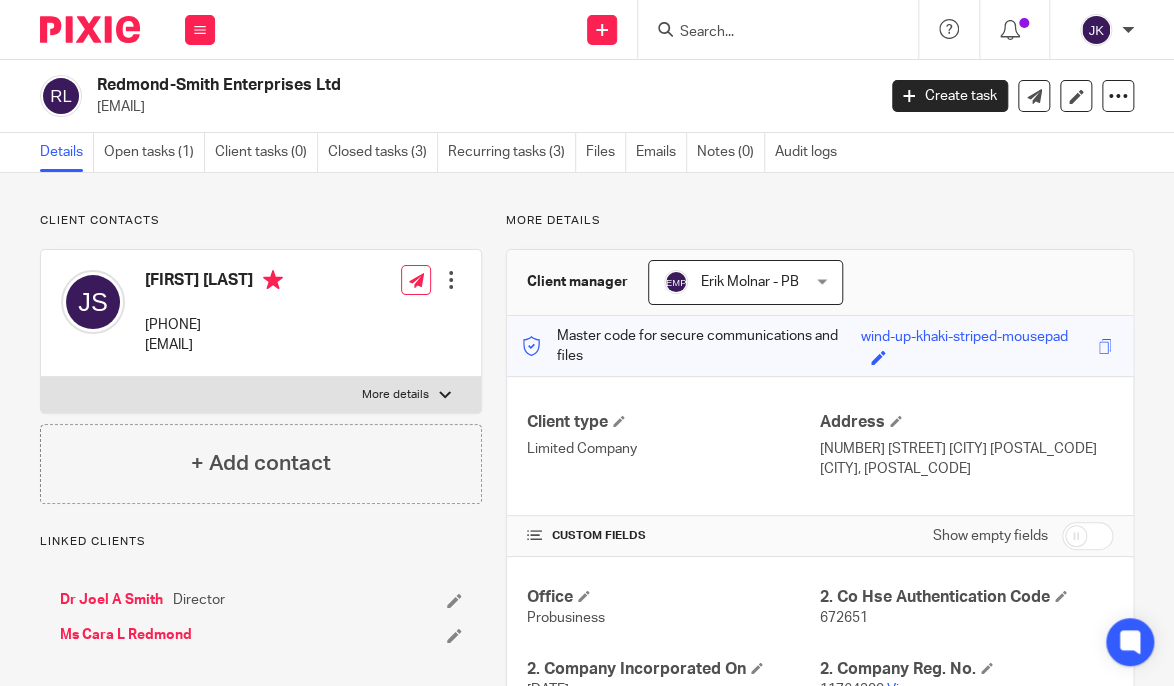 click on "Client contacts
[FIRST] [LAST]
[PHONE]
[EMAIL]
Edit contact
Create client from contact
Export data
Delete contact
More details
Xama Hub 01) URL" at bounding box center (250, 693) 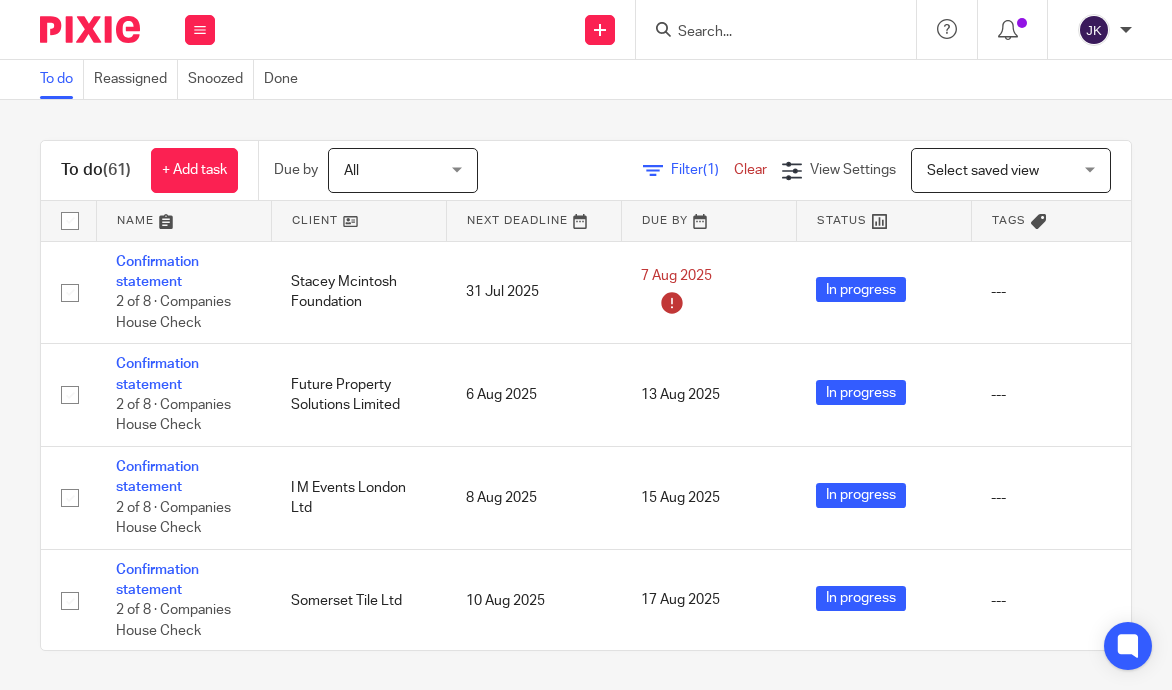 scroll, scrollTop: 0, scrollLeft: 0, axis: both 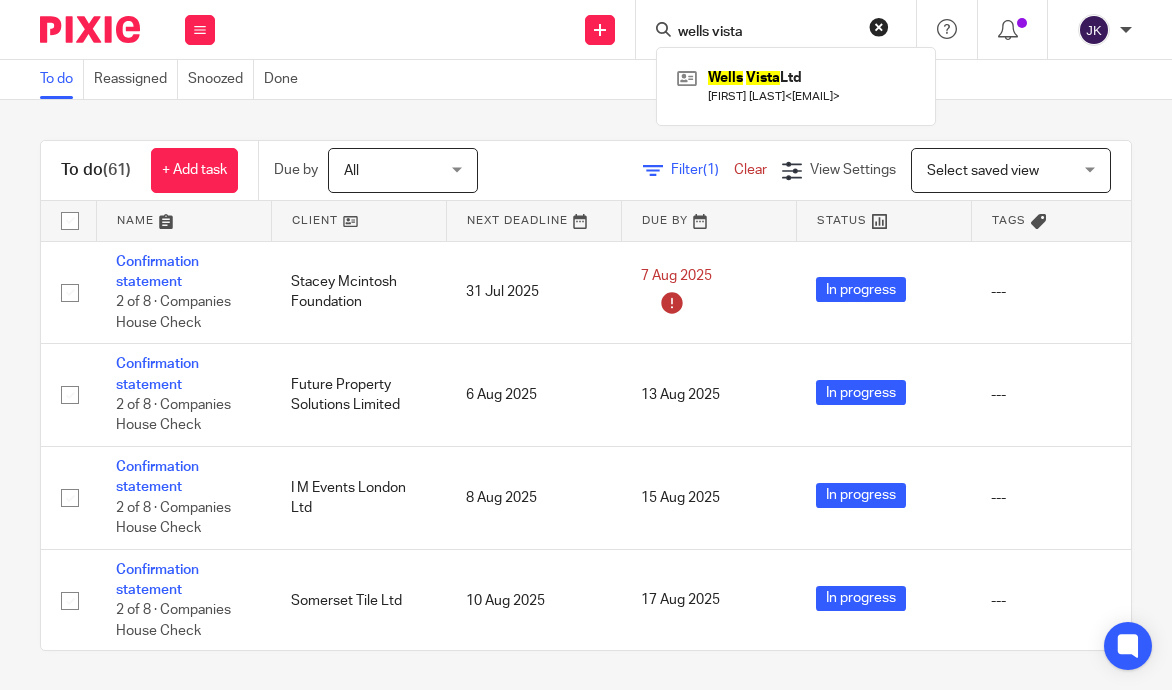 type on "wells vista" 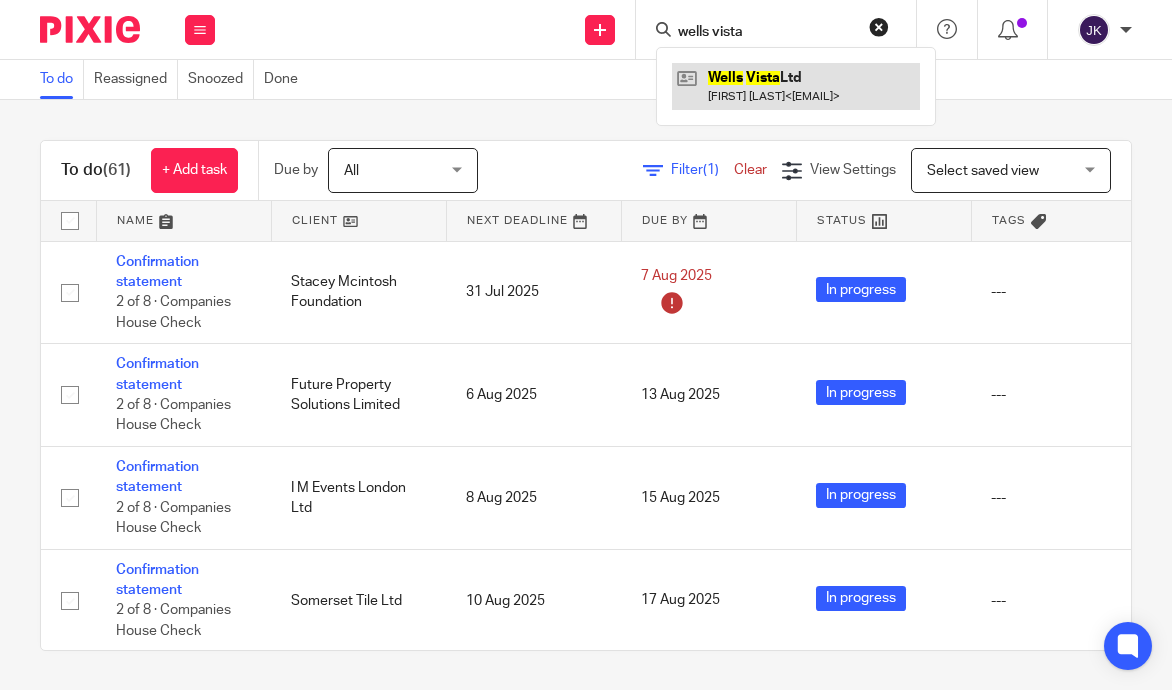 click at bounding box center [796, 86] 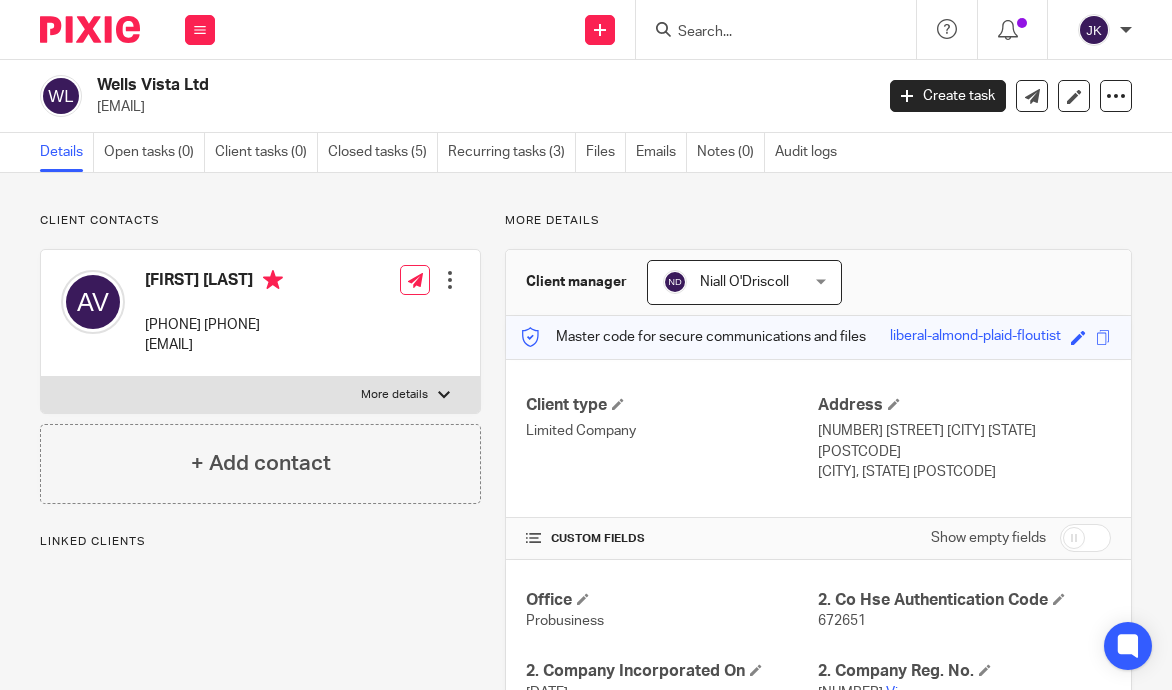 scroll, scrollTop: 0, scrollLeft: 0, axis: both 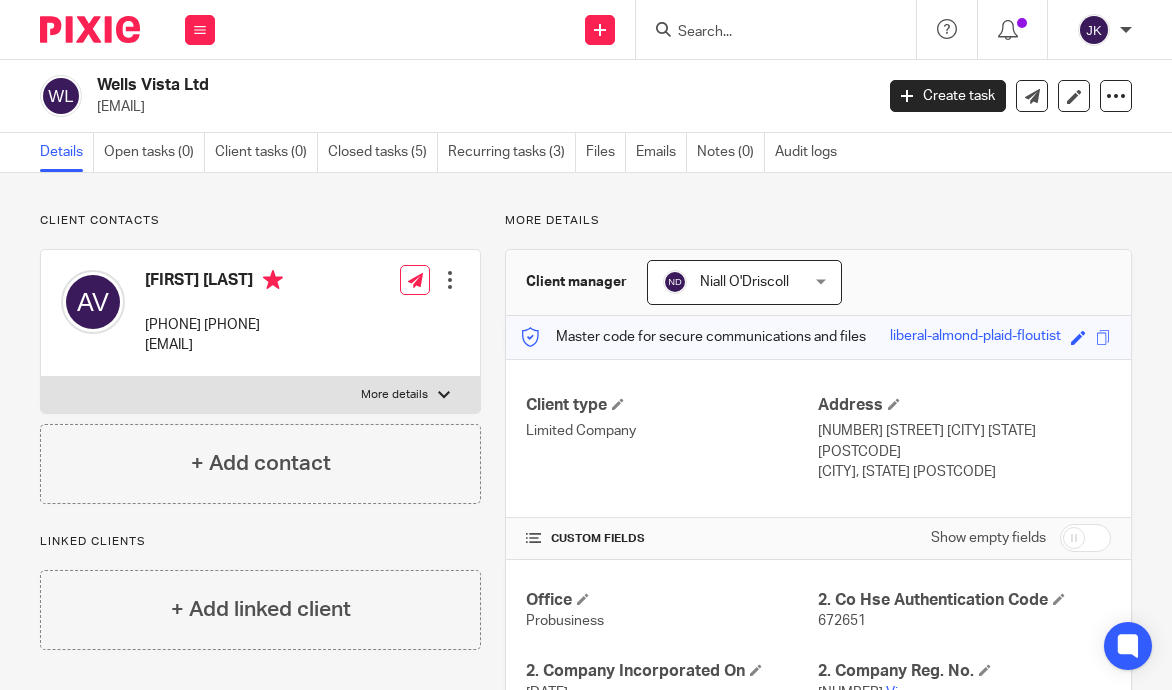 drag, startPoint x: 211, startPoint y: 107, endPoint x: 94, endPoint y: 107, distance: 117 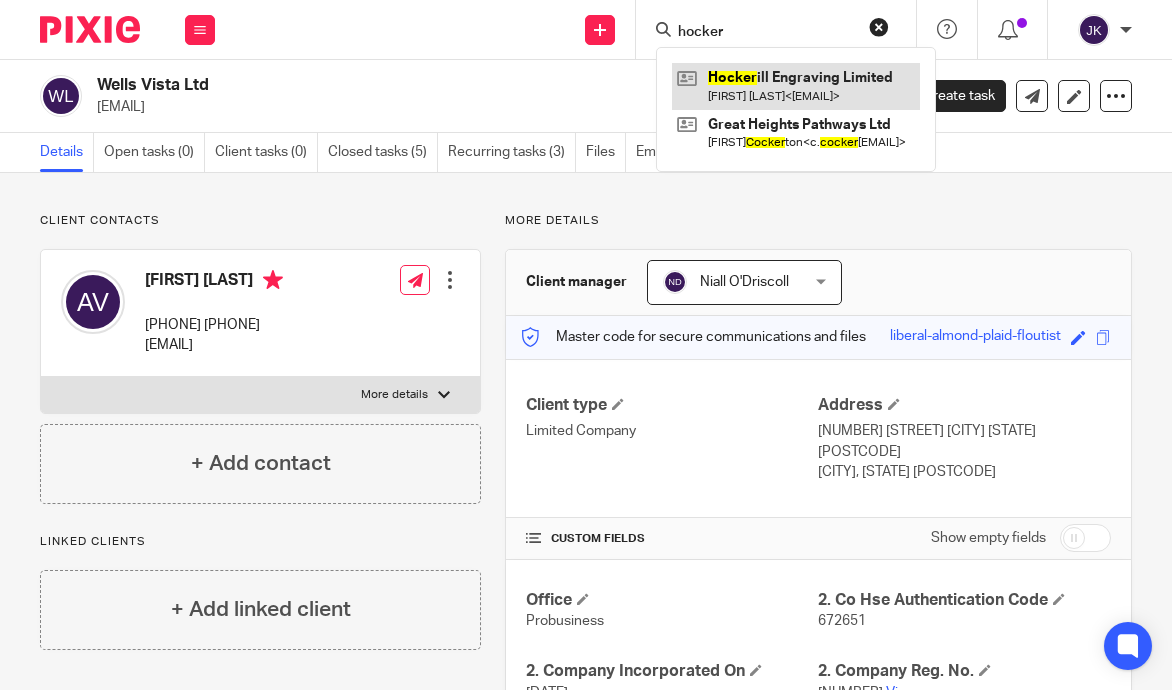 type on "hocker" 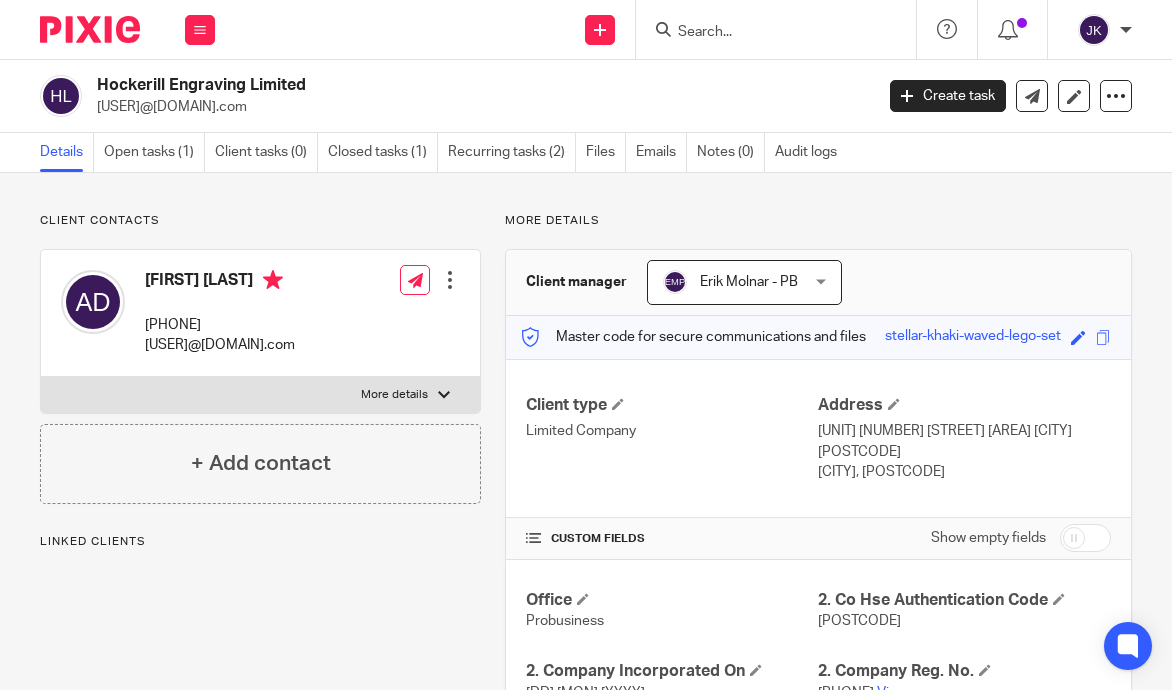scroll, scrollTop: 0, scrollLeft: 0, axis: both 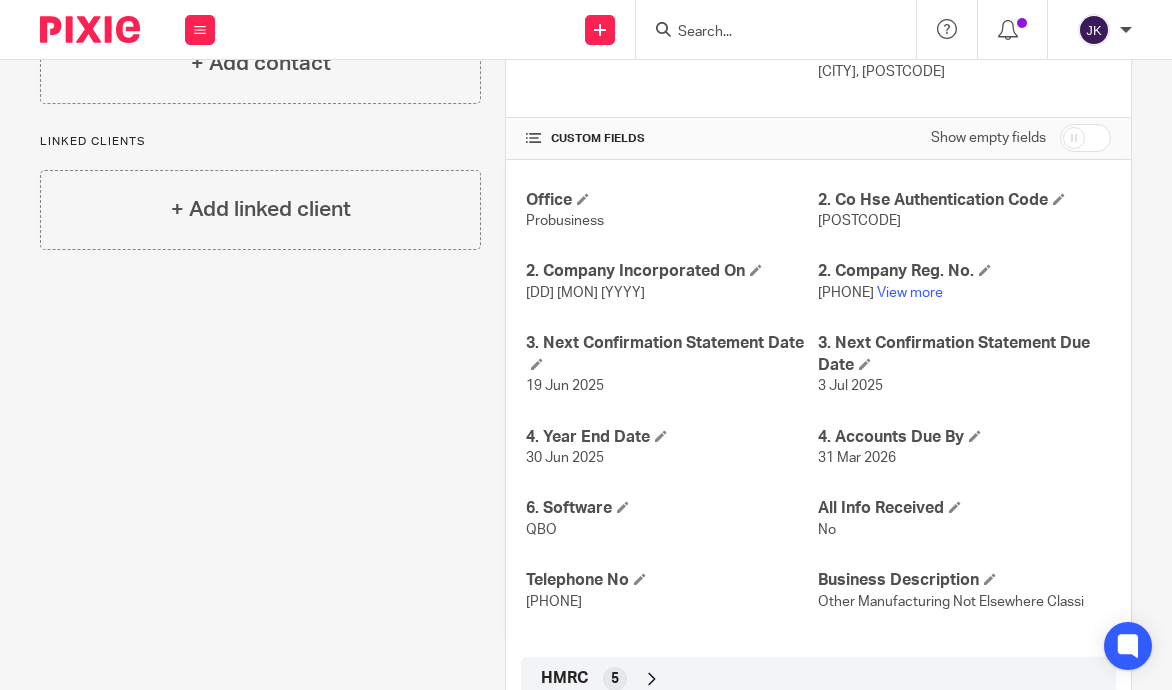 click at bounding box center (1085, 138) 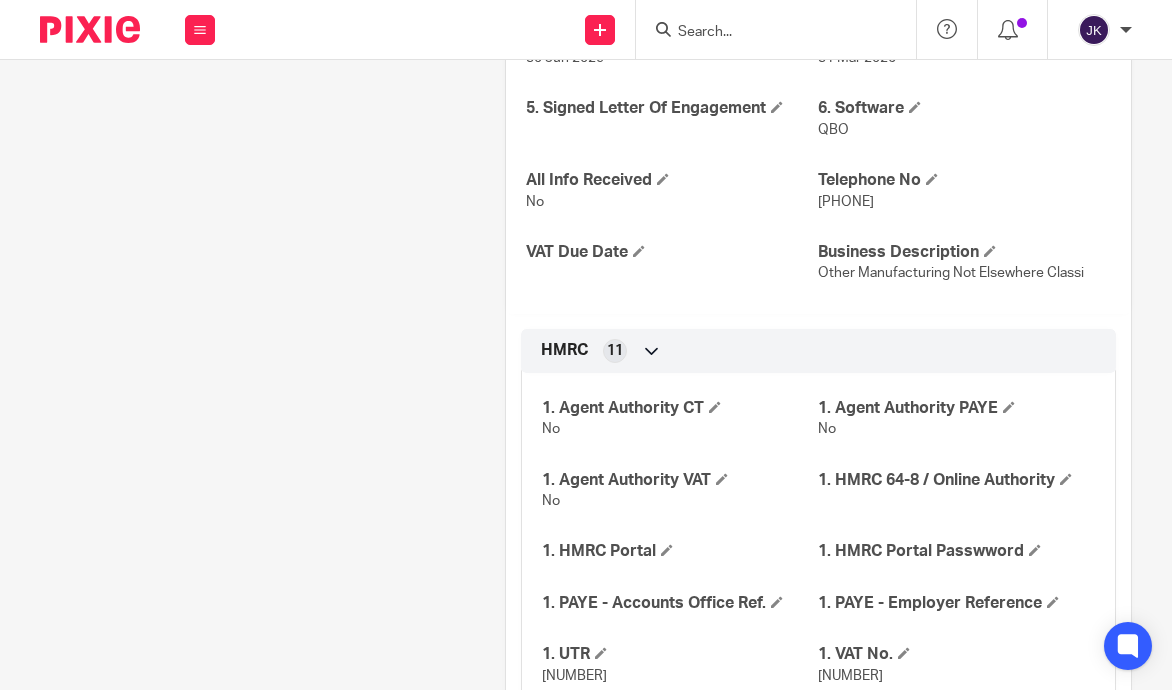 scroll, scrollTop: 900, scrollLeft: 0, axis: vertical 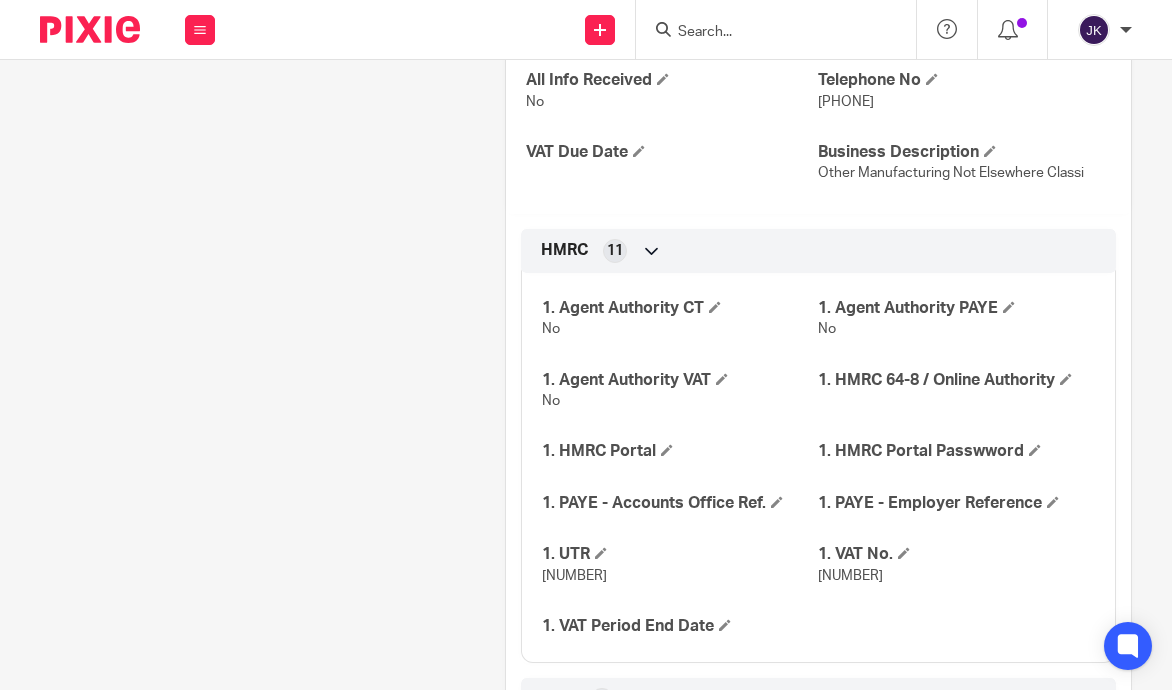 click on "Client contacts
[FIRST] [LAST]
[PHONE]
[USER]@[DOMAIN].com
Edit contact
Create client from contact
Export data
Delete contact
More details
Xama Hub 01) URL" at bounding box center (249, 154) 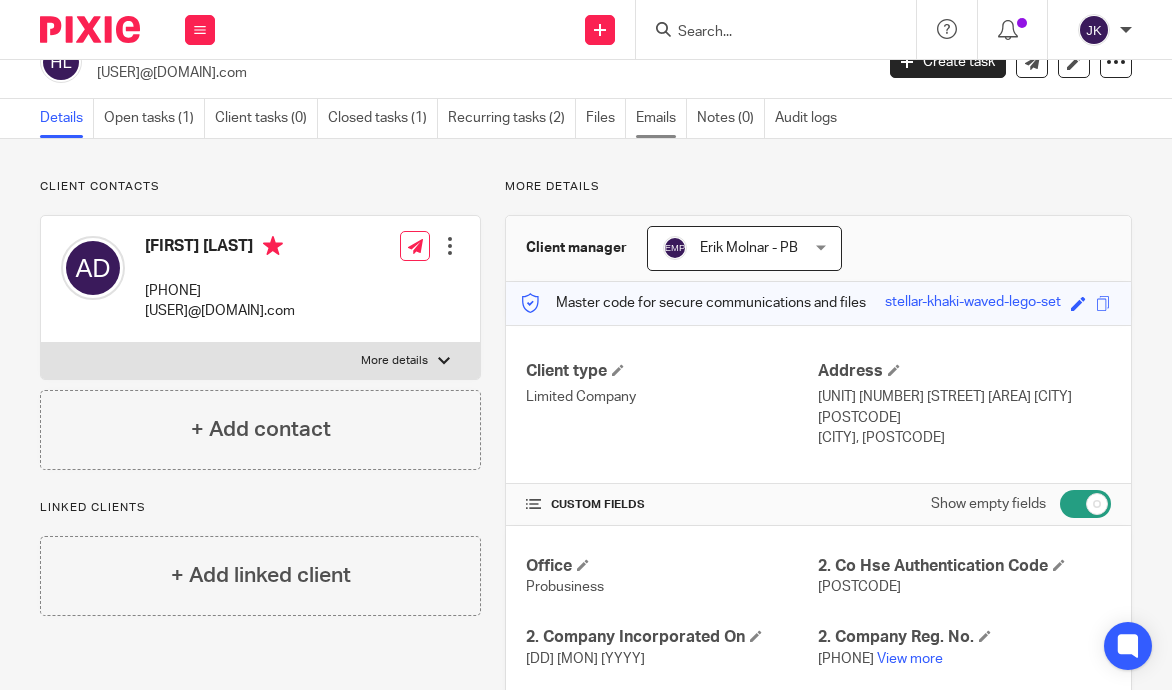 scroll, scrollTop: 0, scrollLeft: 0, axis: both 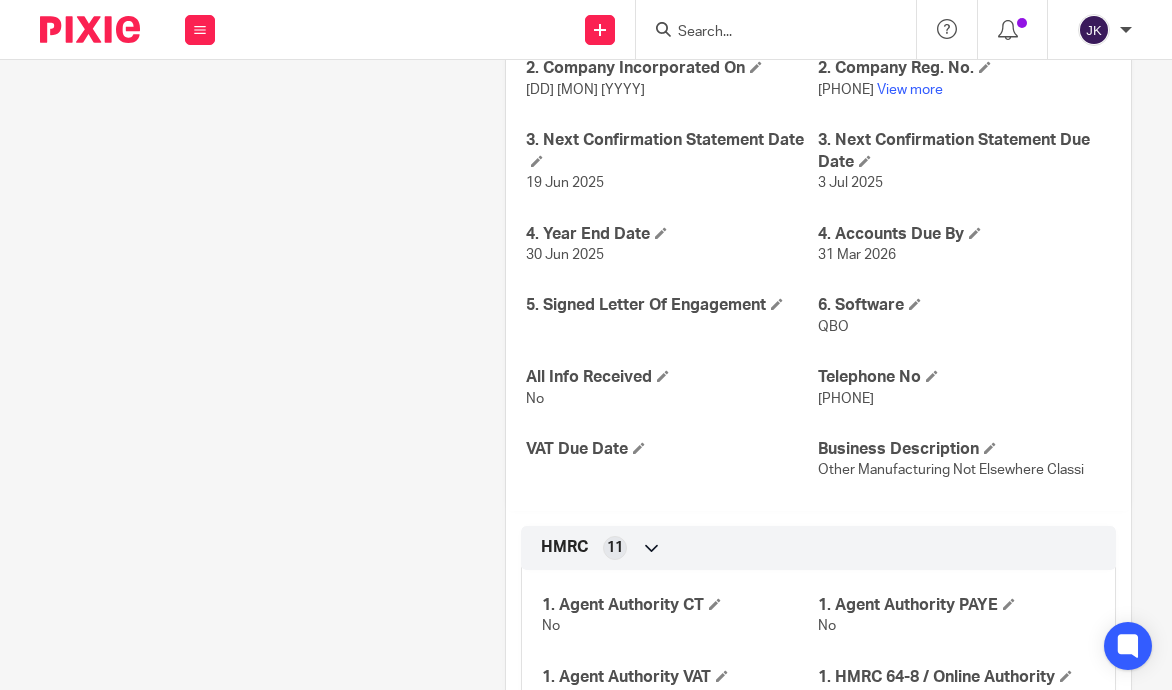 click at bounding box center [782, 29] 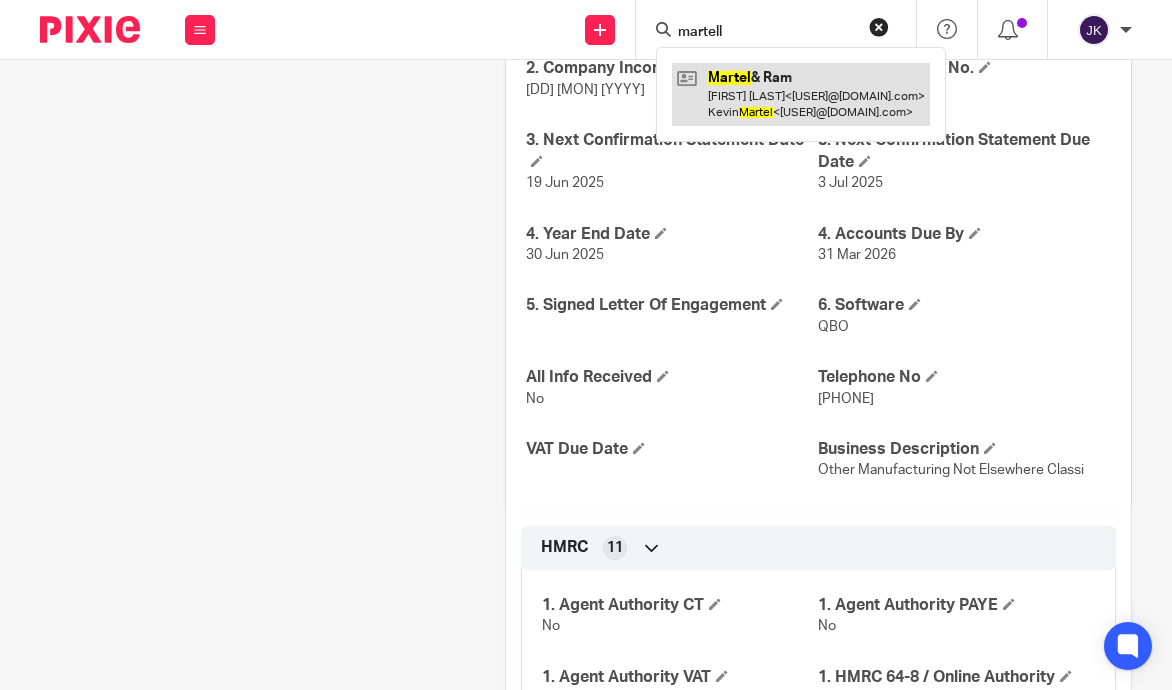 type on "martell" 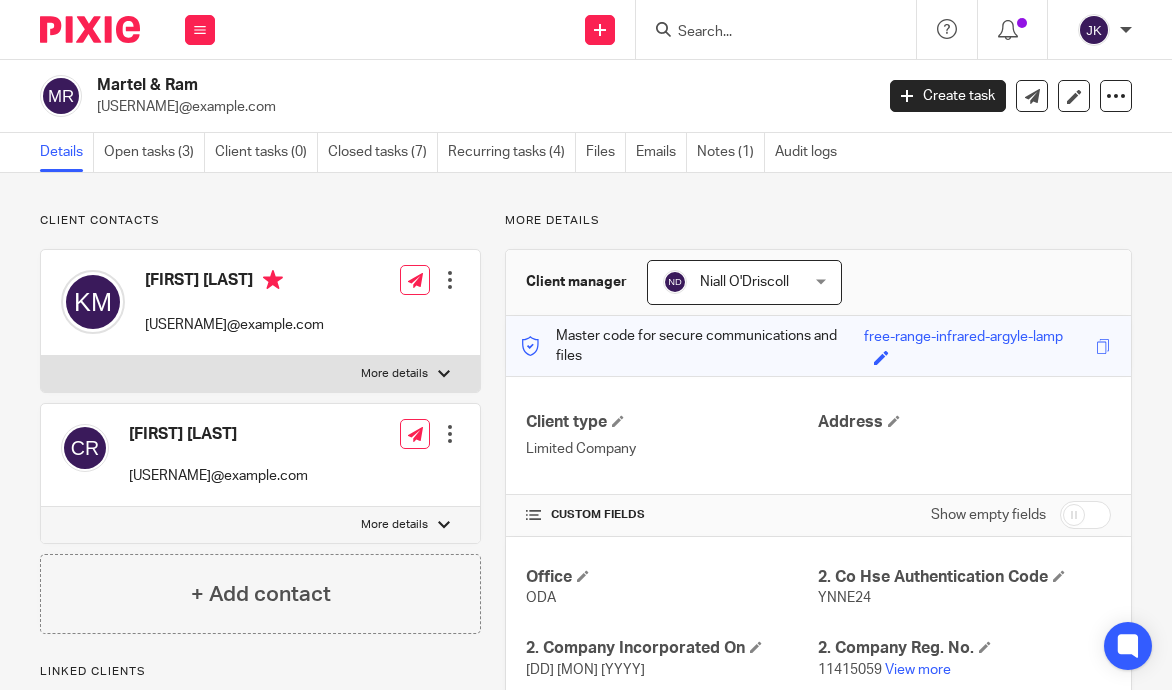 scroll, scrollTop: 0, scrollLeft: 0, axis: both 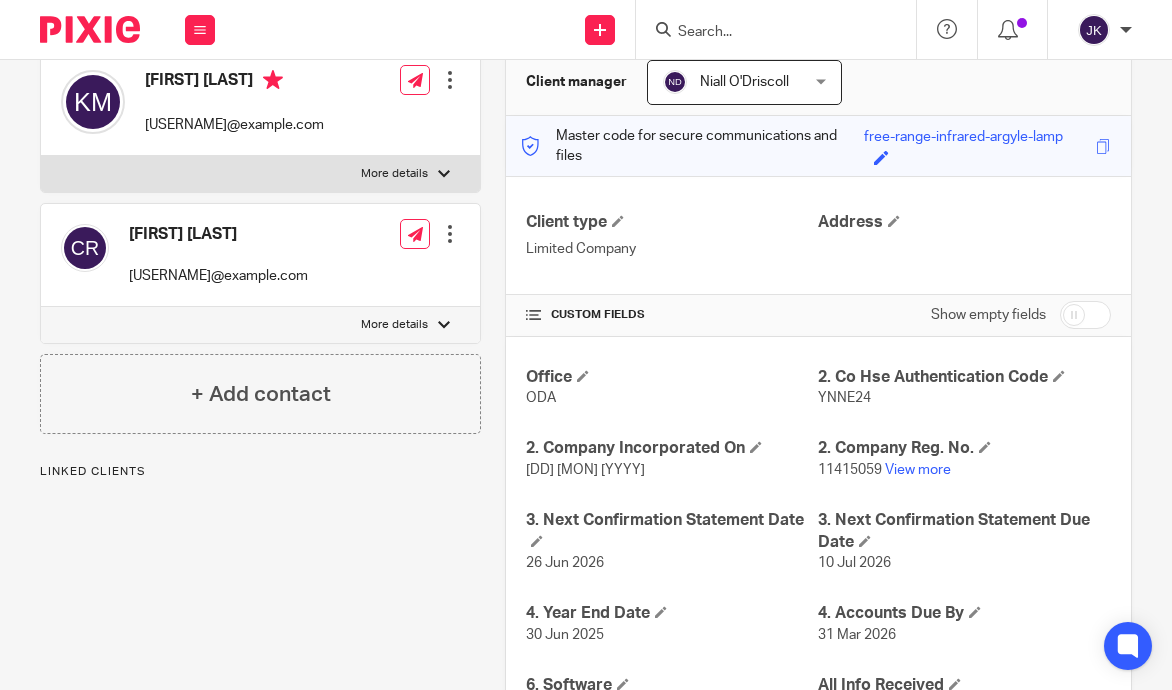 click at bounding box center [1085, 315] 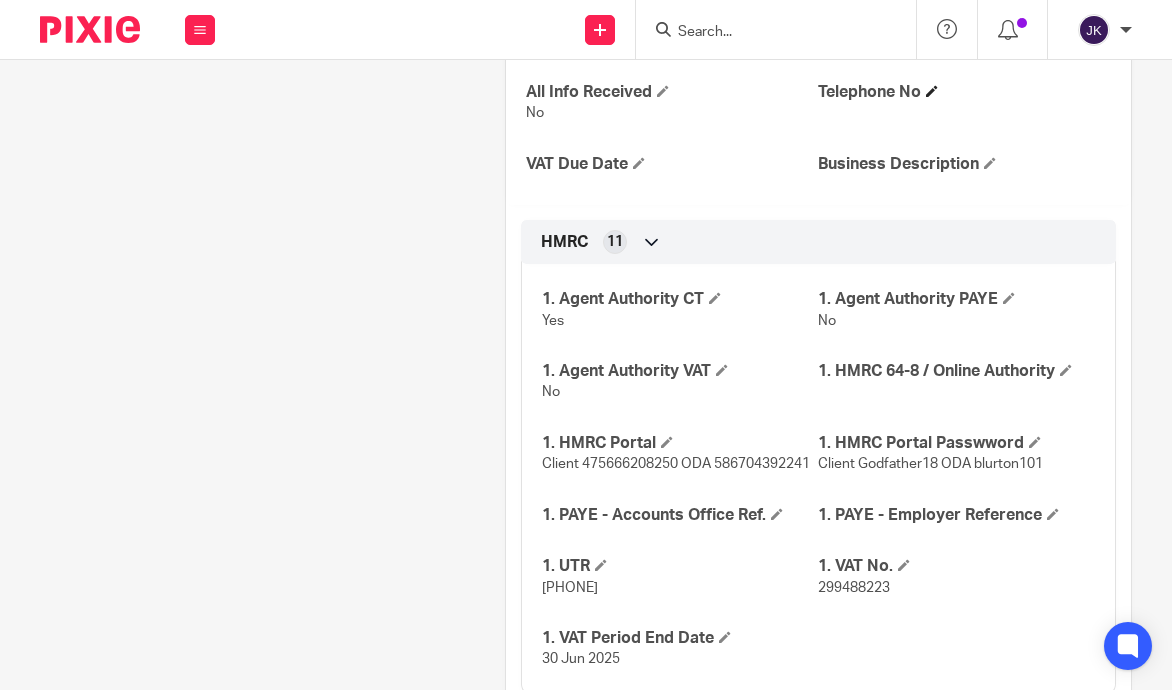scroll, scrollTop: 900, scrollLeft: 0, axis: vertical 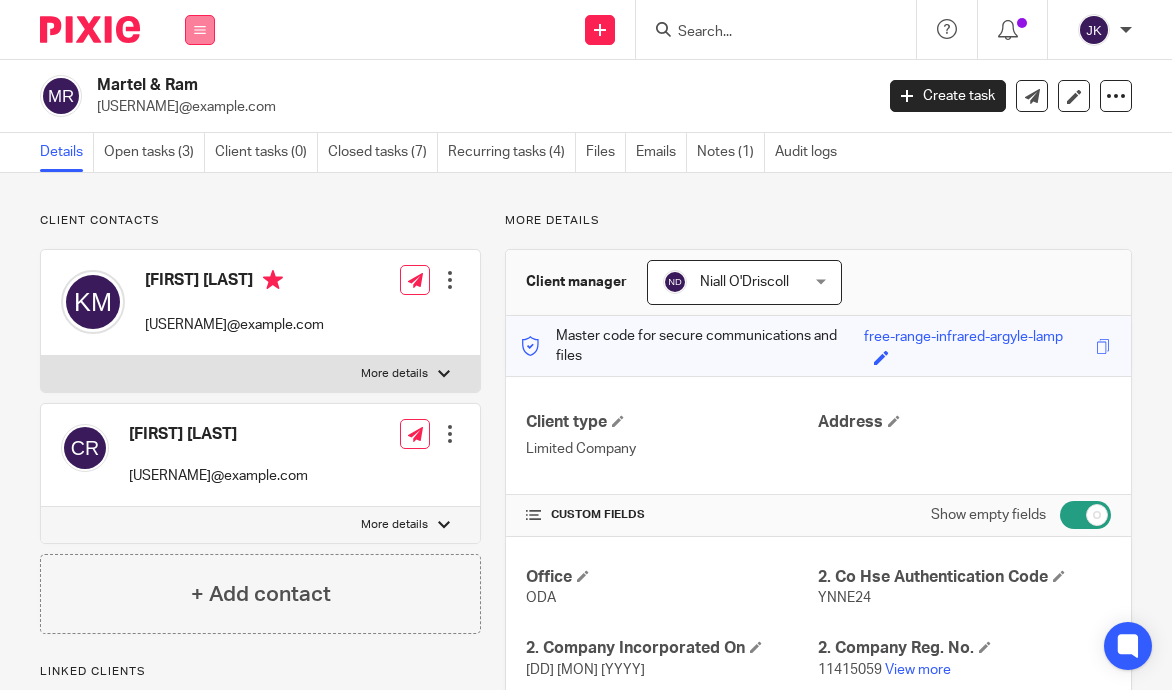click at bounding box center [200, 30] 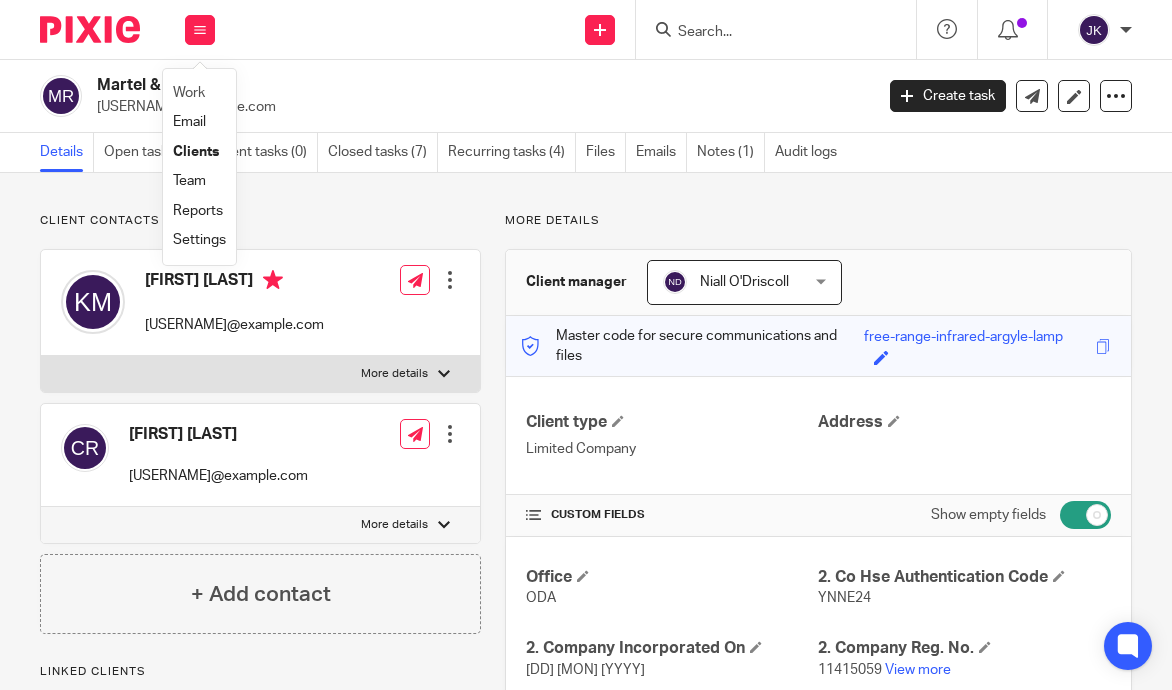 click on "Work" at bounding box center (199, 93) 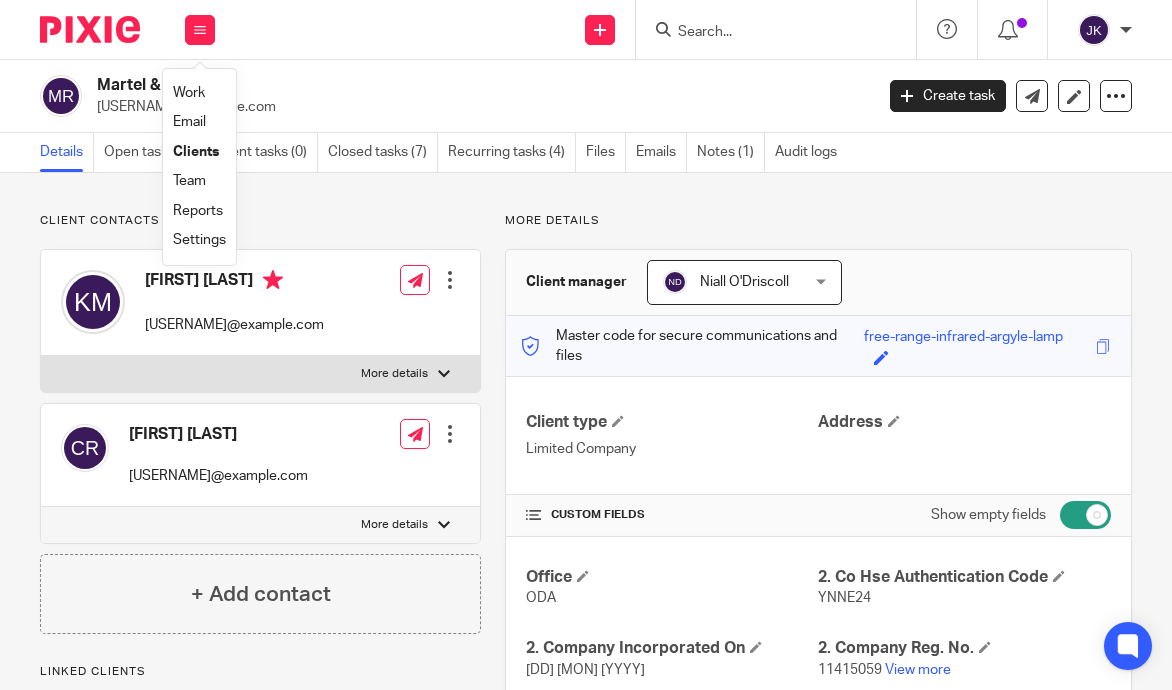 click on "Work" at bounding box center (189, 93) 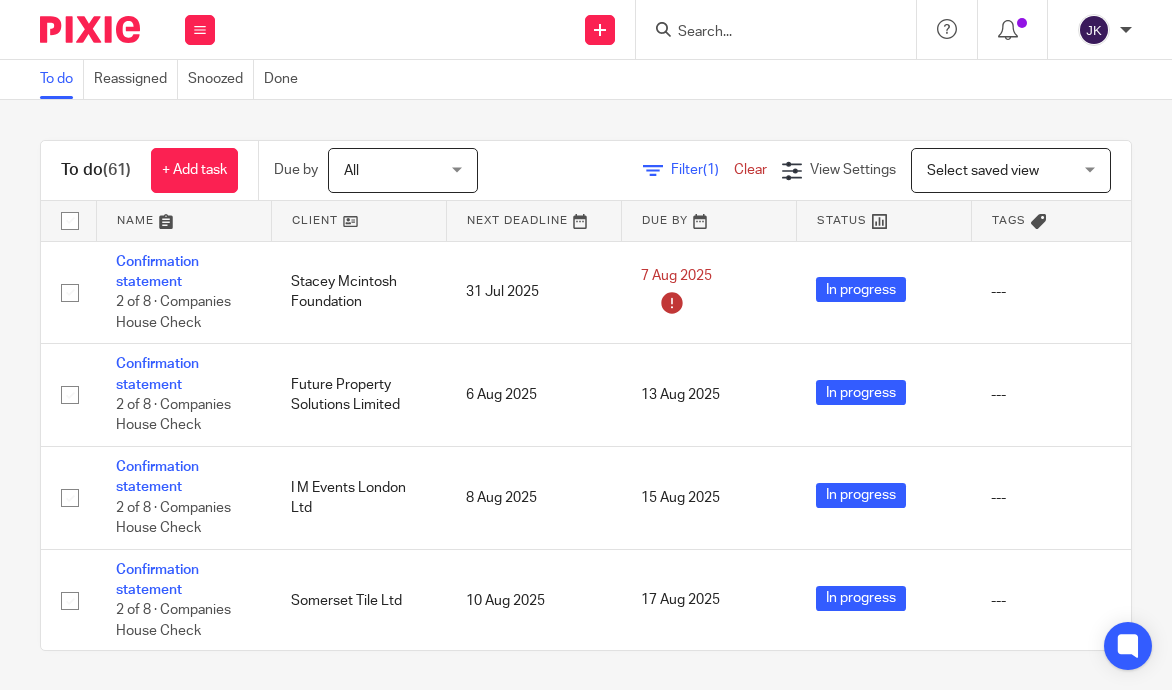 scroll, scrollTop: 0, scrollLeft: 0, axis: both 